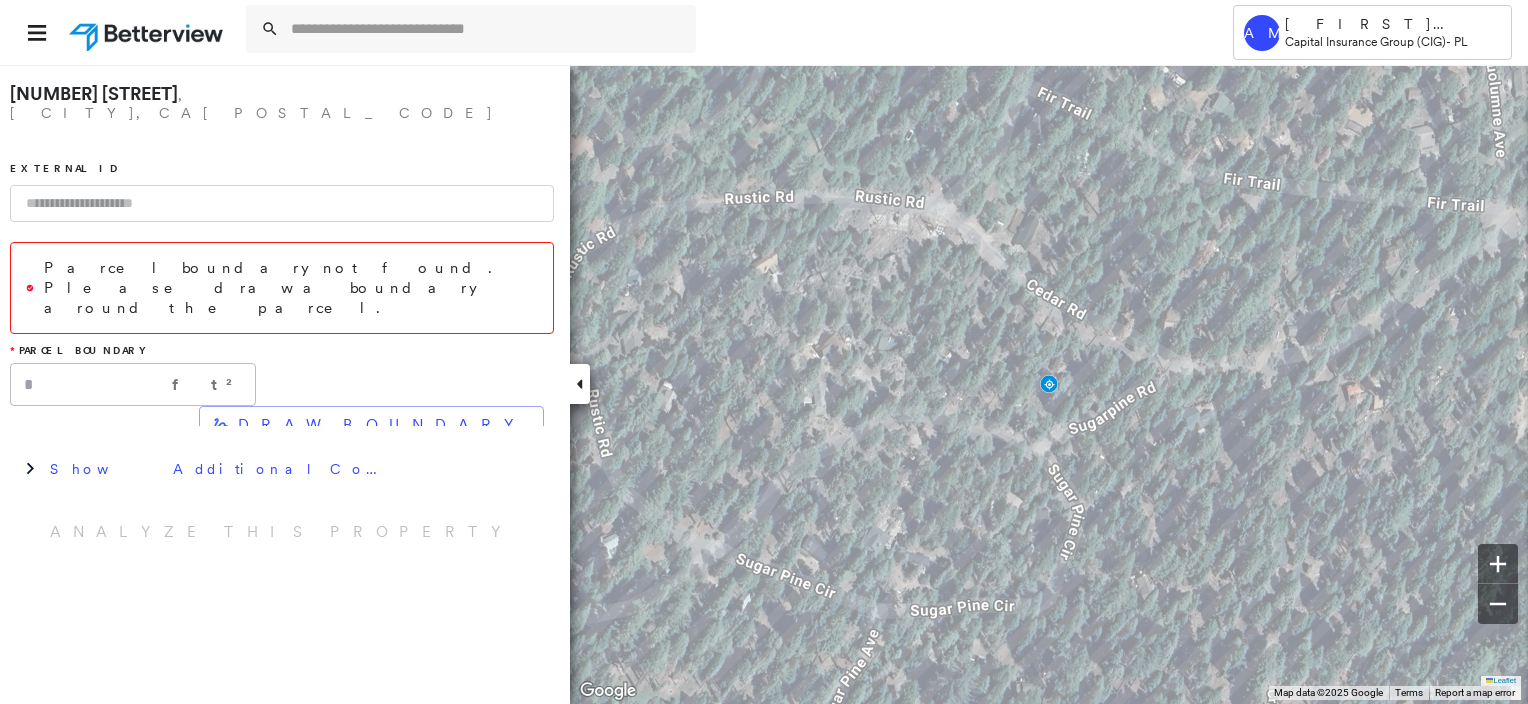 click at bounding box center [487, 29] 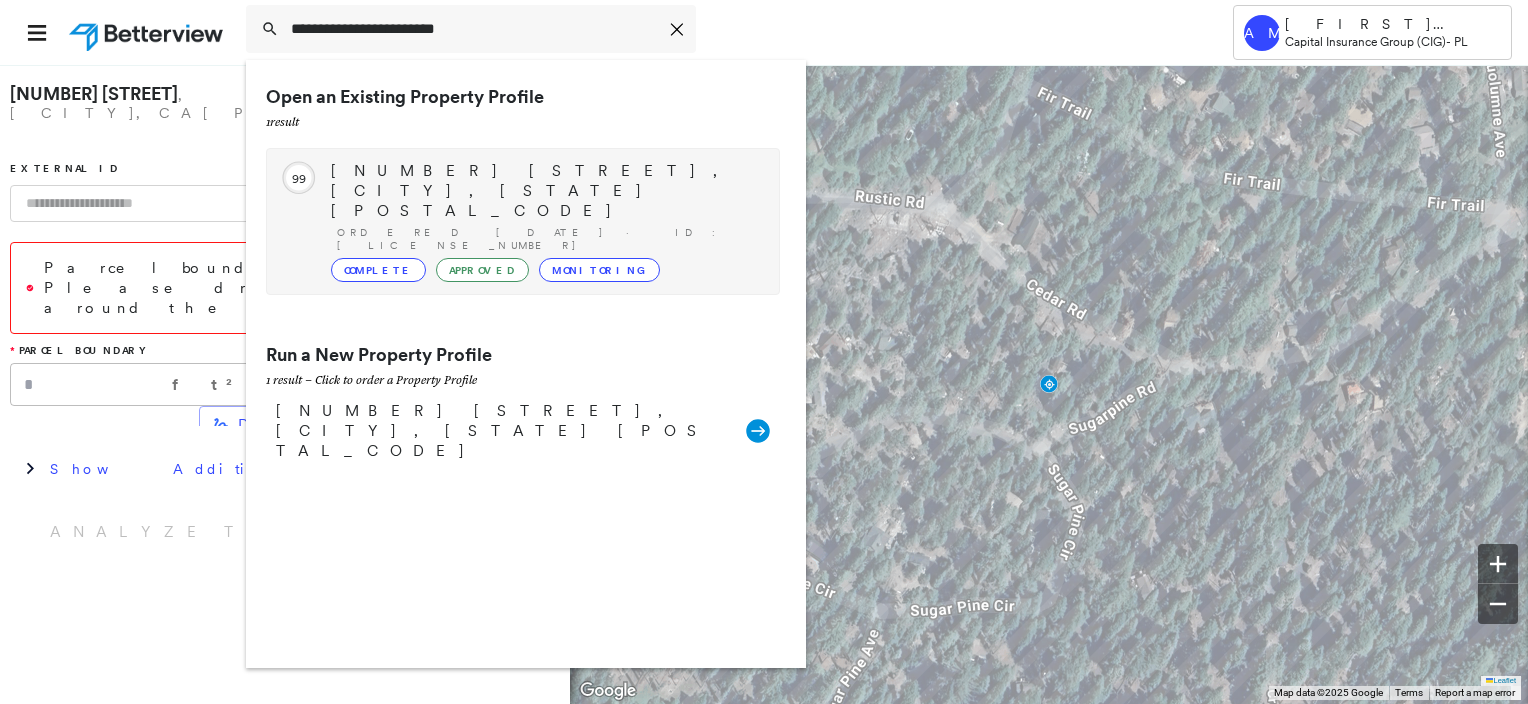 type on "**********" 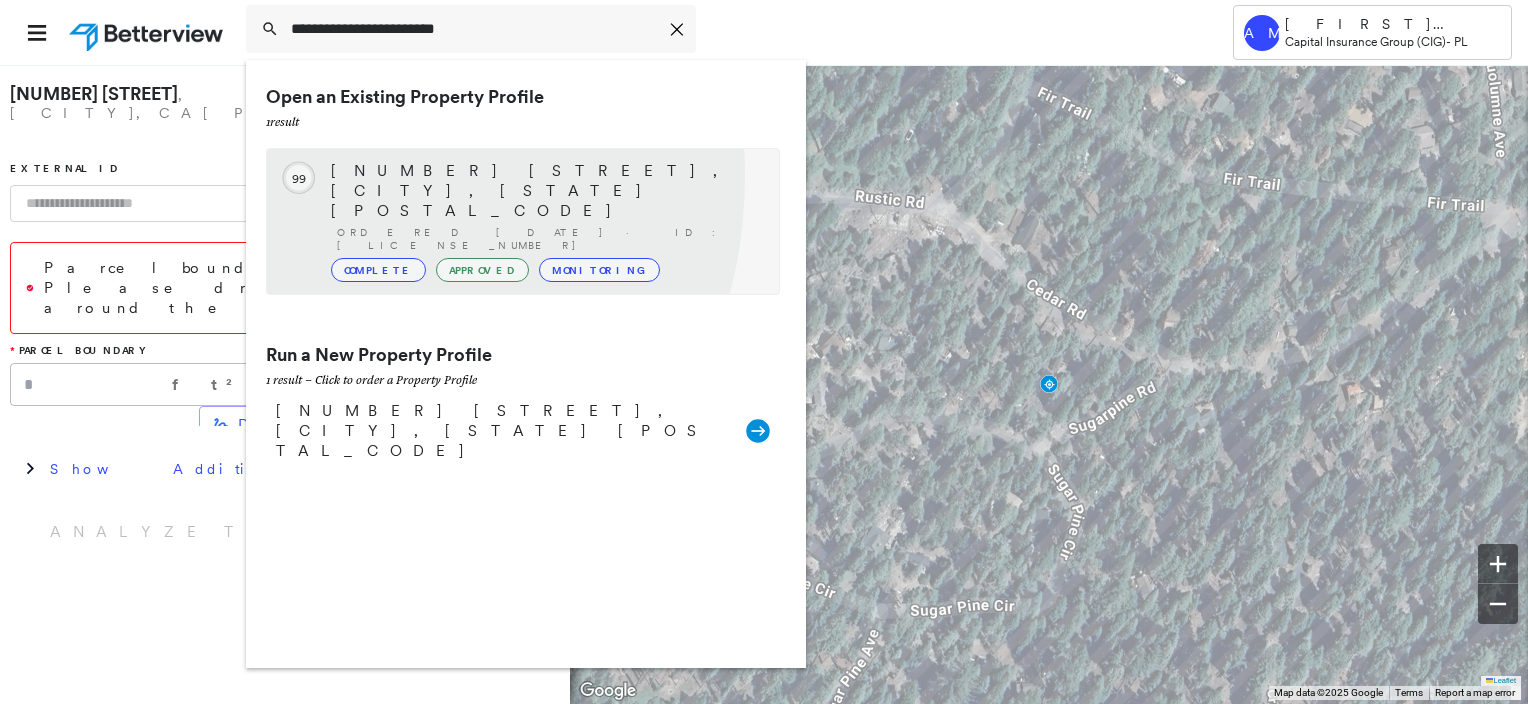 click on "99" 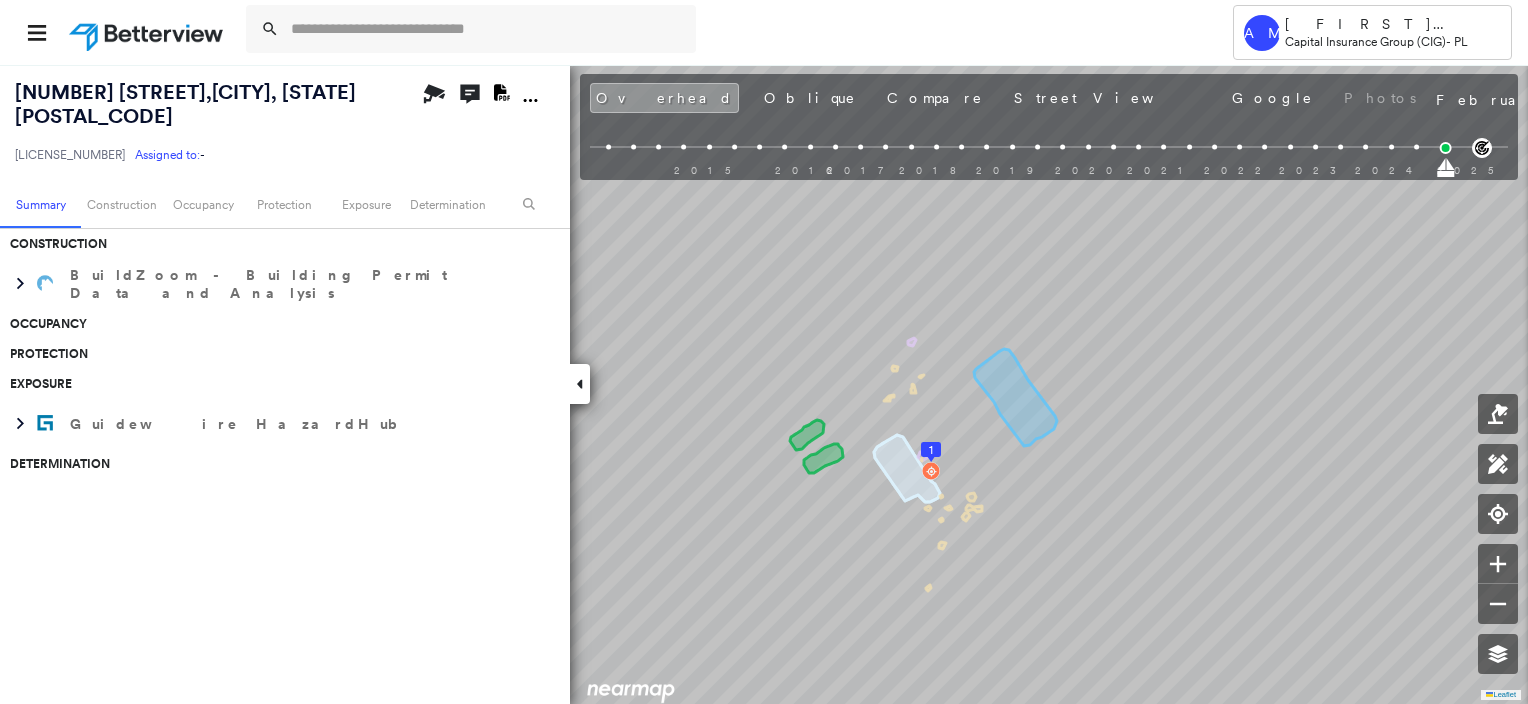 scroll, scrollTop: 0, scrollLeft: 0, axis: both 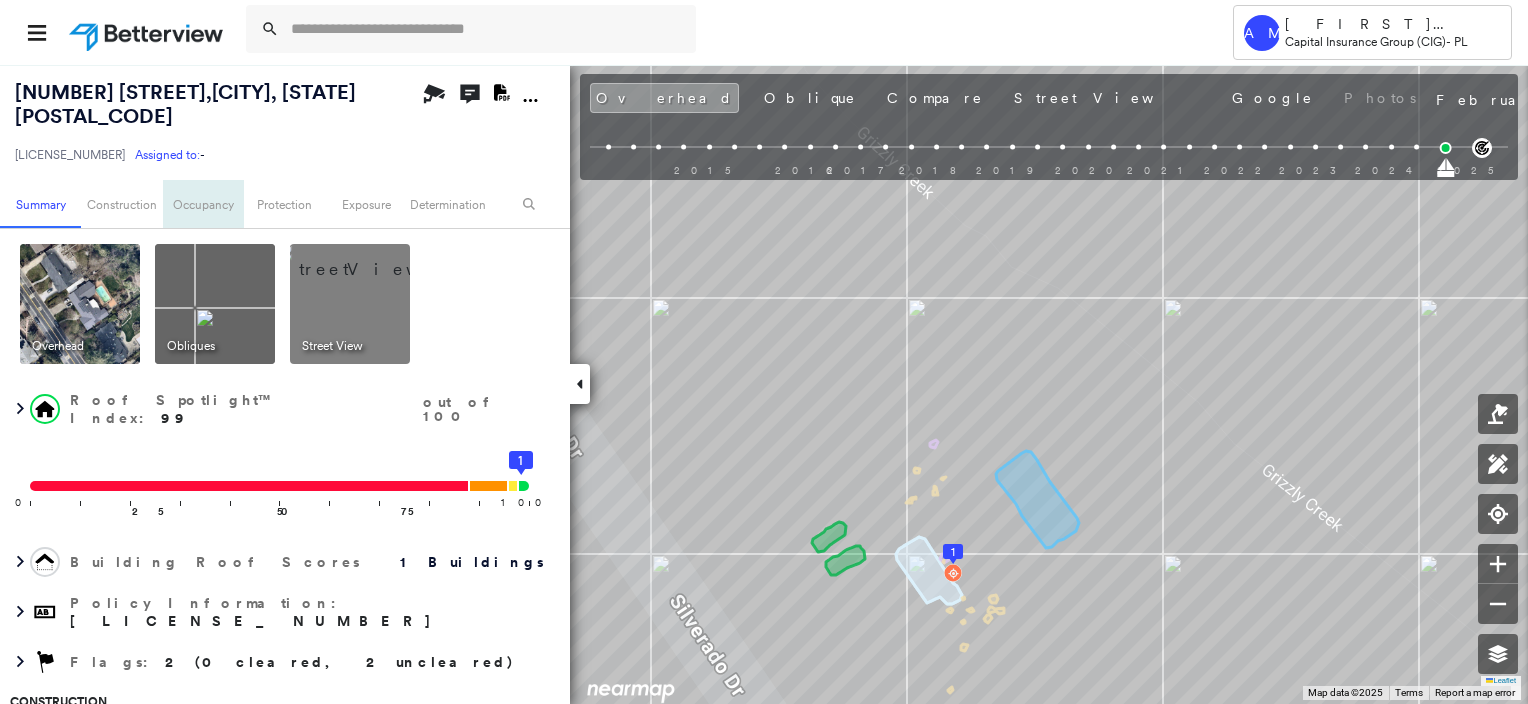 click on "Occupancy" at bounding box center (203, 204) 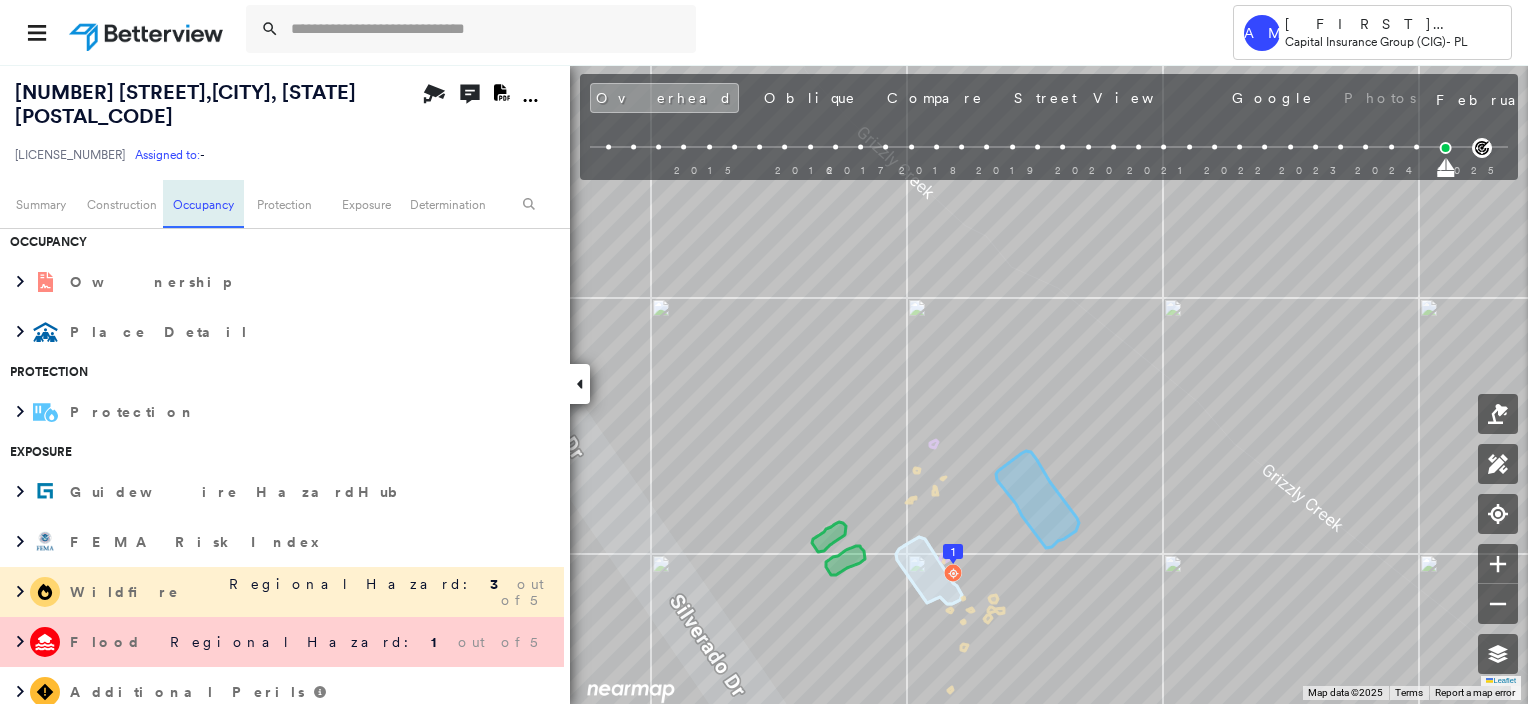 scroll, scrollTop: 743, scrollLeft: 0, axis: vertical 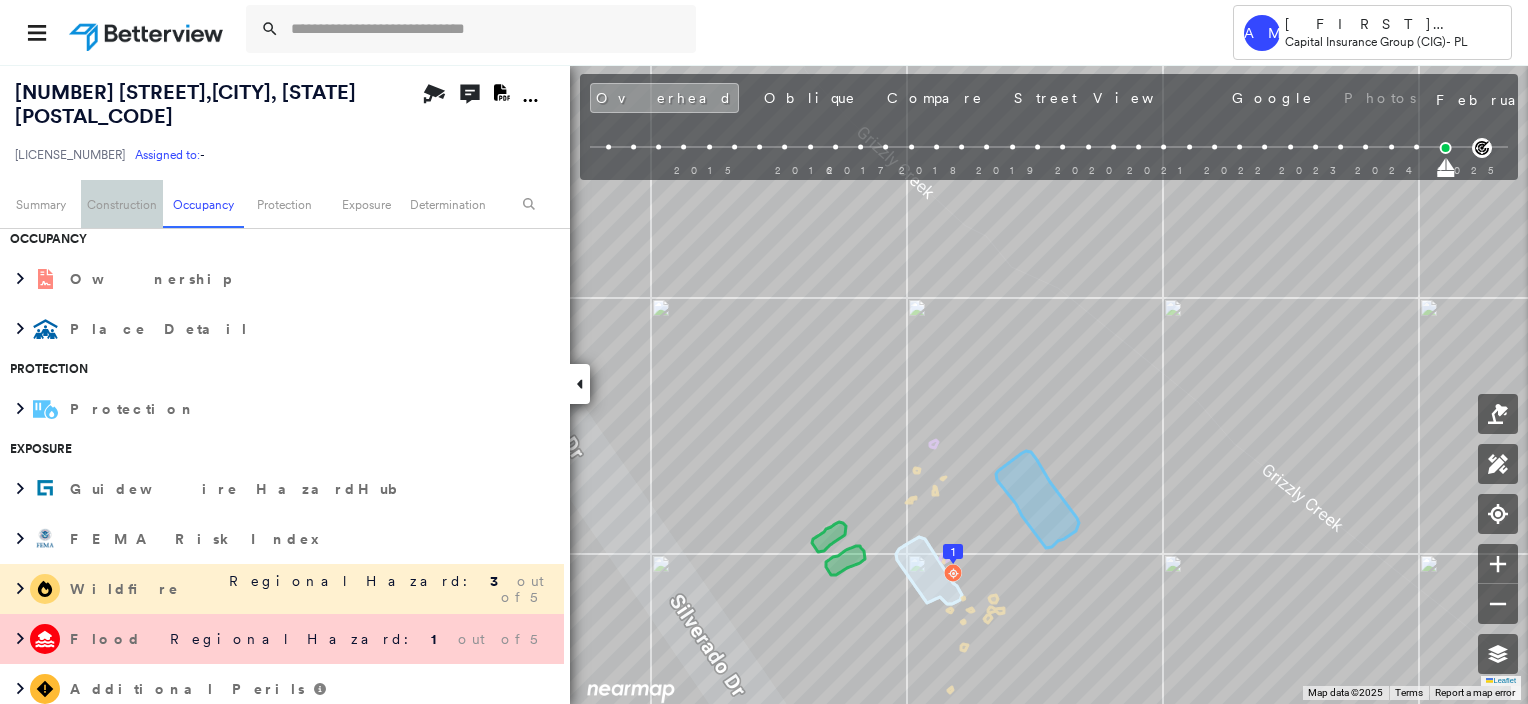 click on "Construction" at bounding box center [121, 204] 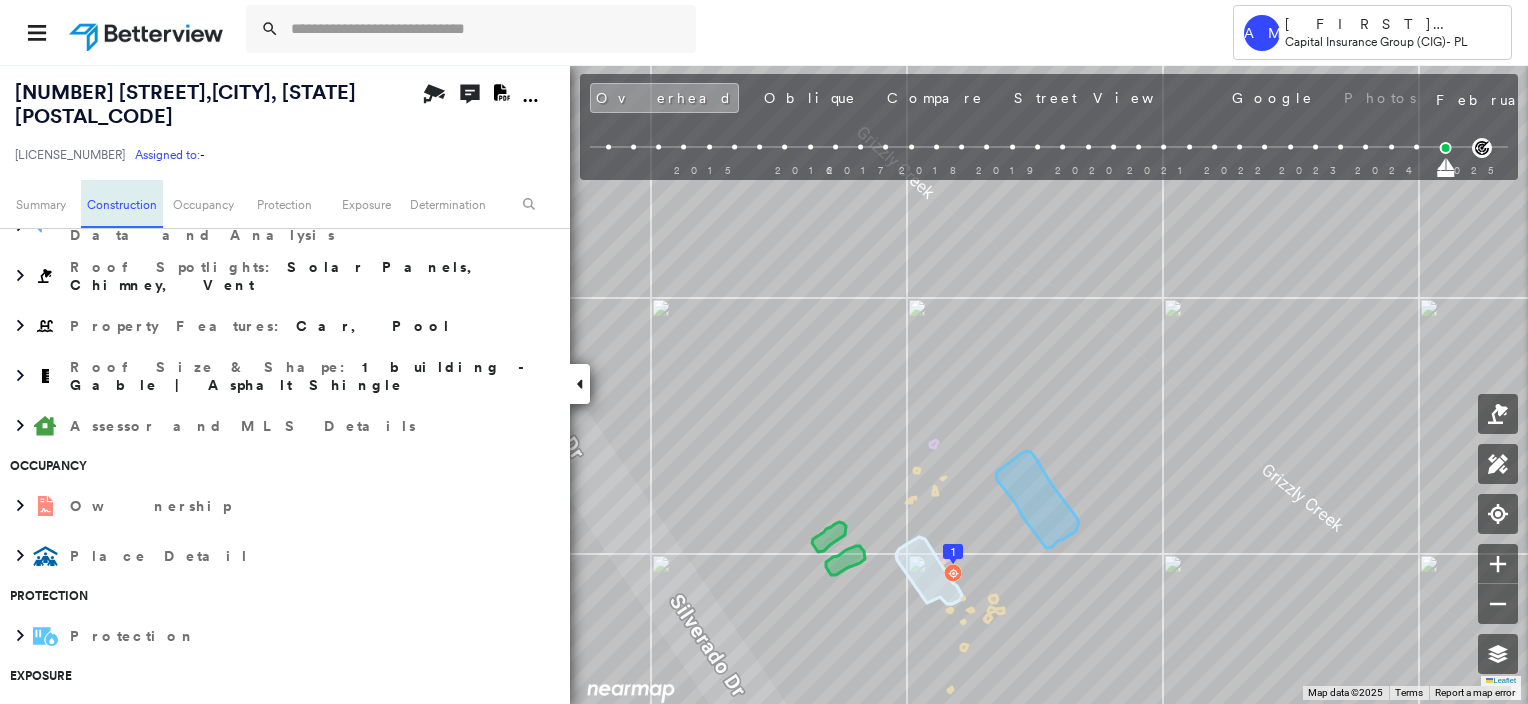 scroll, scrollTop: 463, scrollLeft: 0, axis: vertical 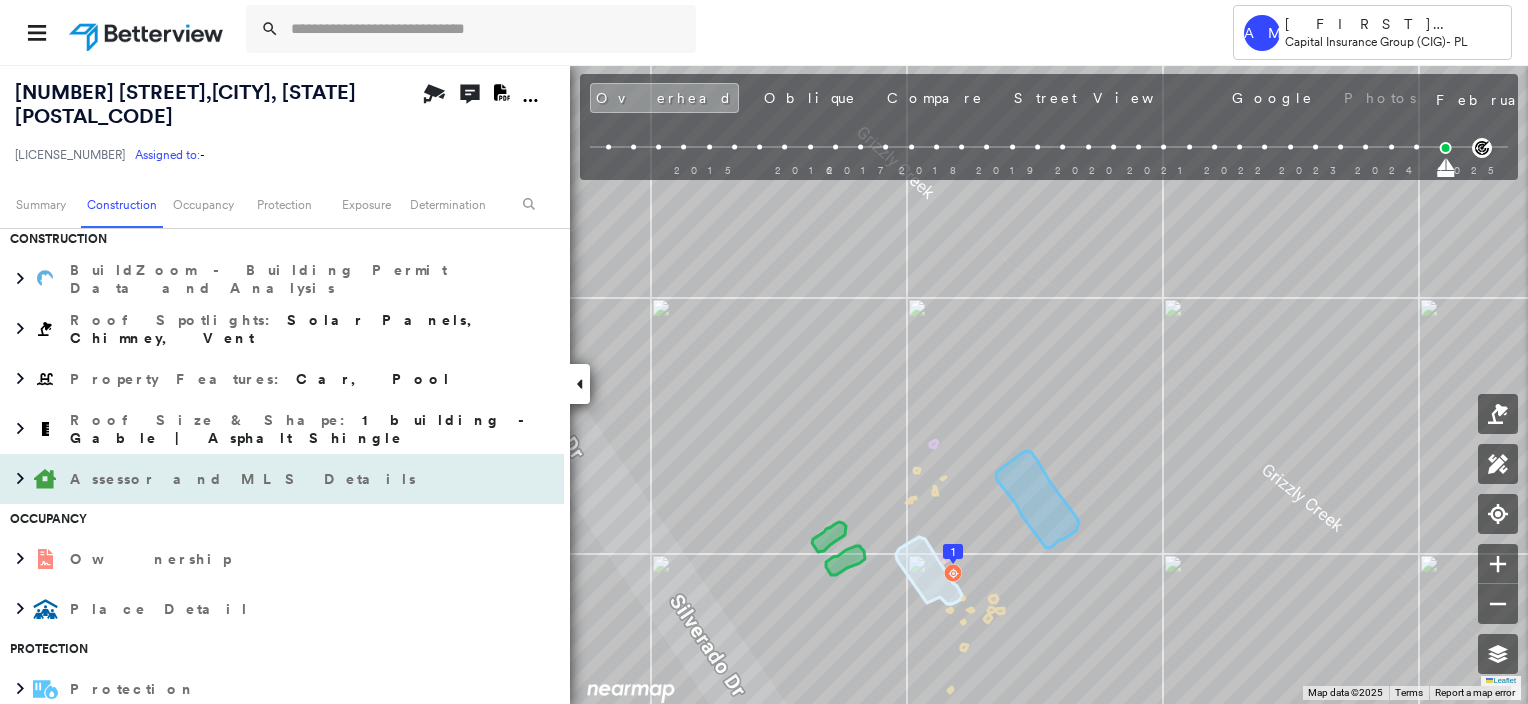 click on "Assessor and MLS Details" at bounding box center (262, 479) 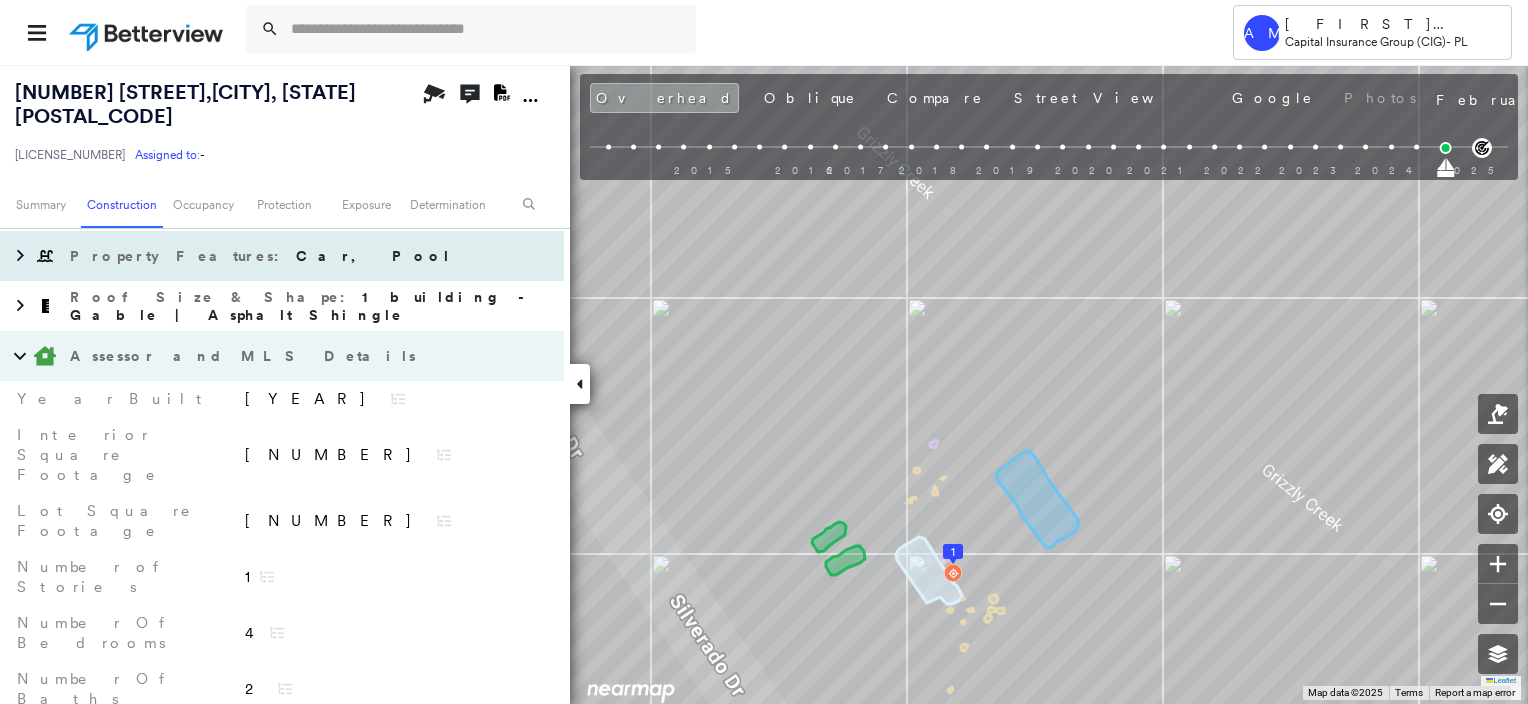 scroll, scrollTop: 563, scrollLeft: 0, axis: vertical 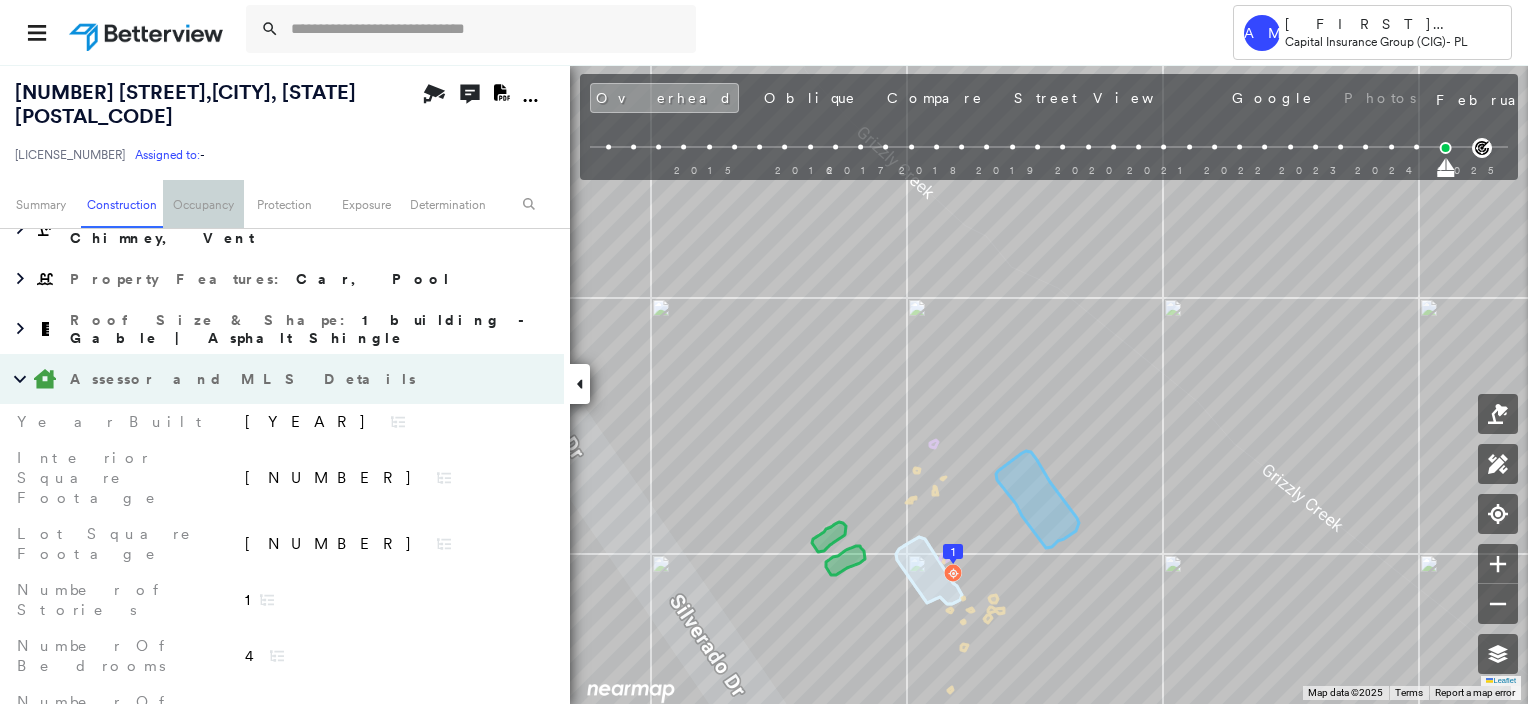 click on "Occupancy" at bounding box center (203, 204) 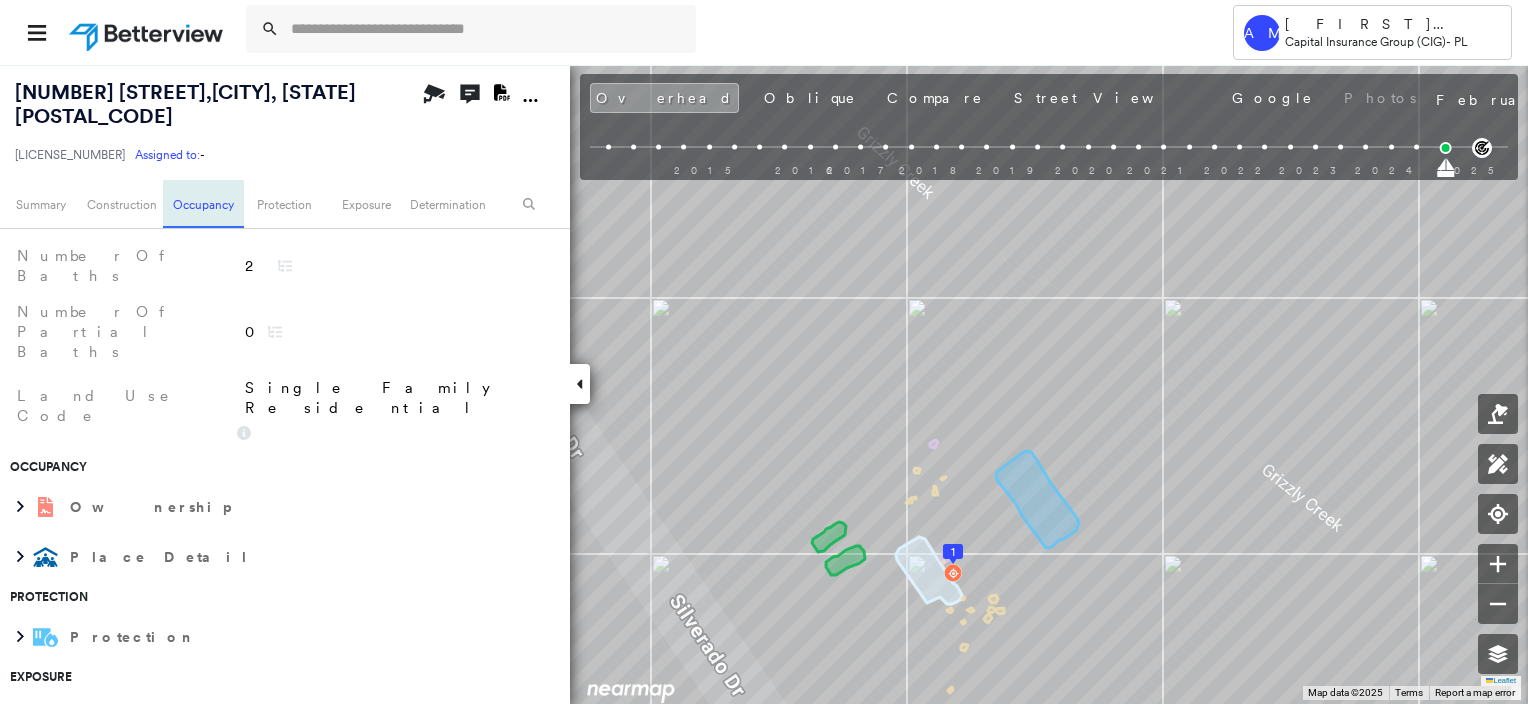 scroll, scrollTop: 1040, scrollLeft: 0, axis: vertical 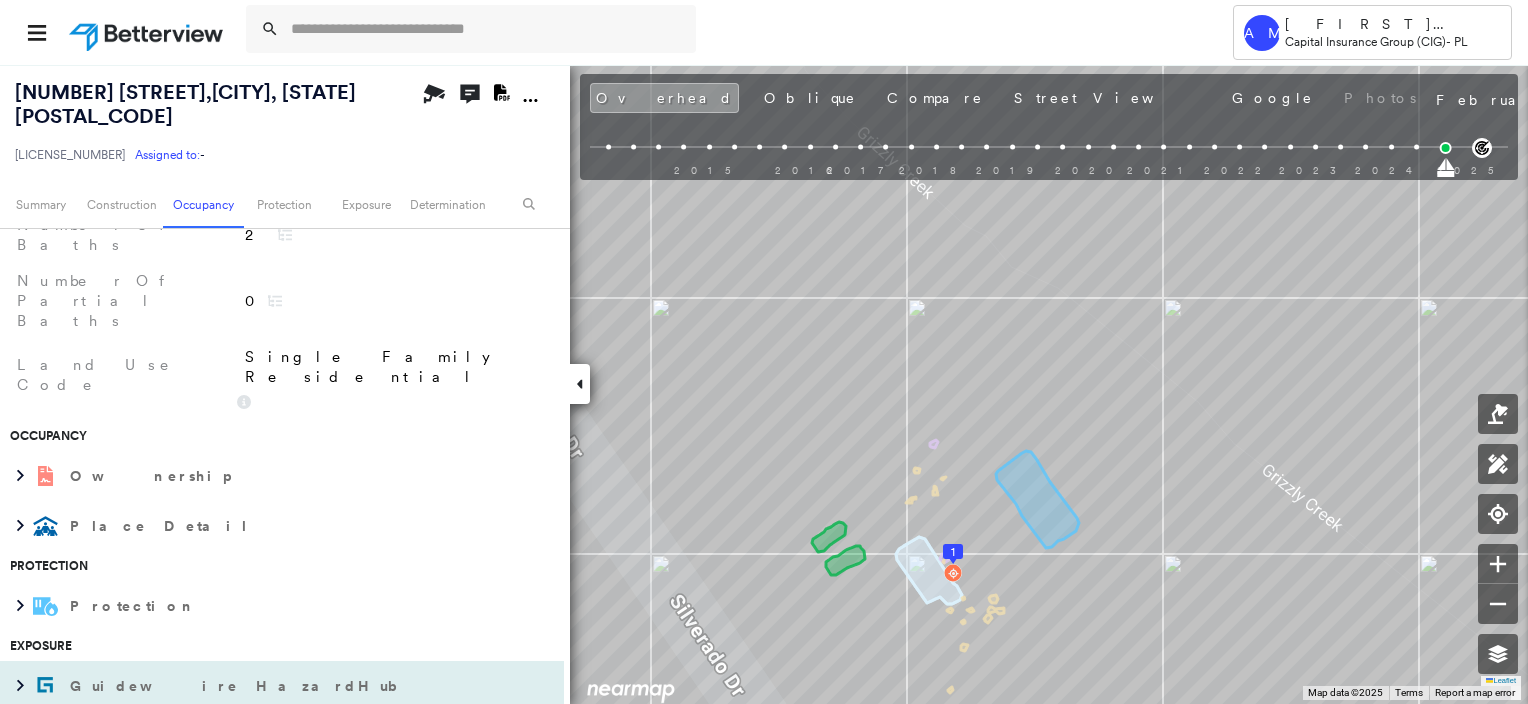 click on "Guidewire HazardHub" at bounding box center (262, 686) 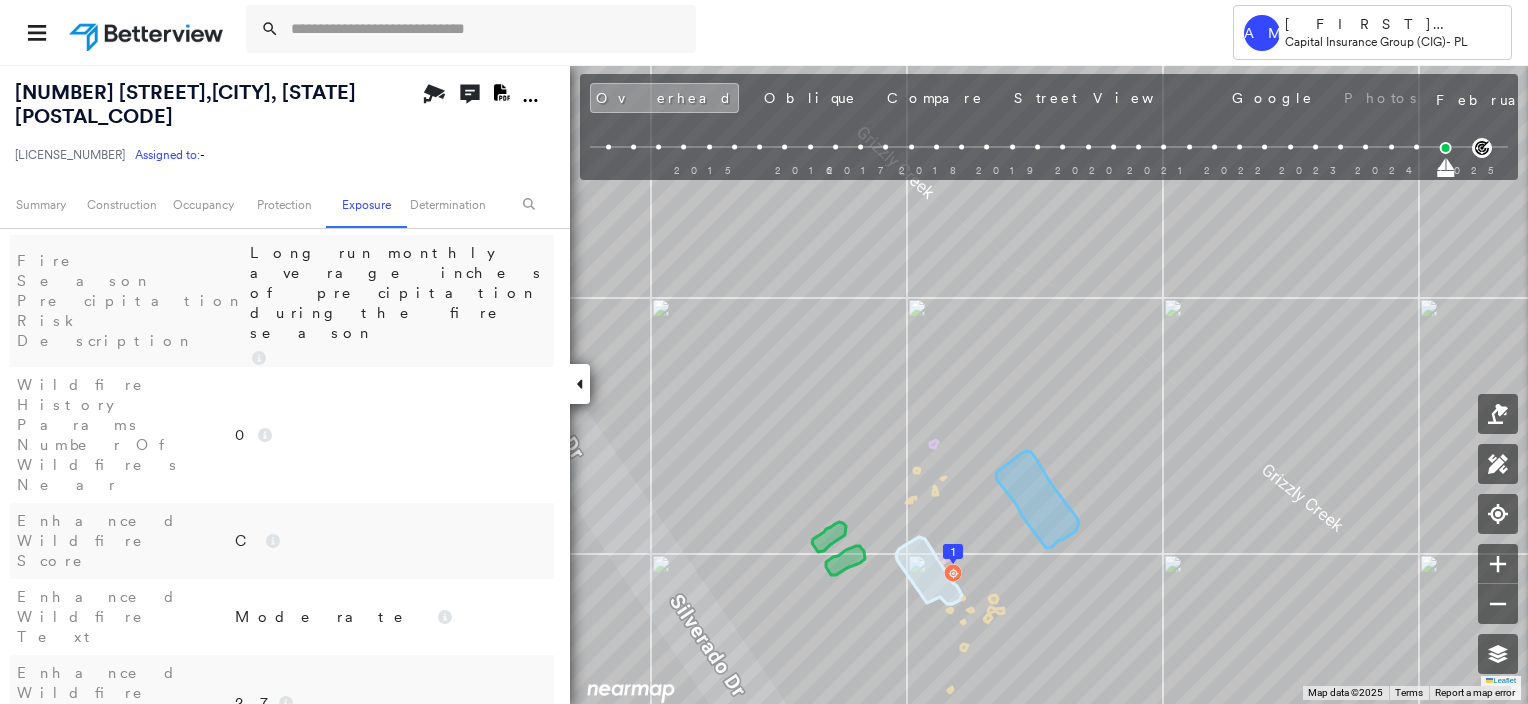 scroll, scrollTop: 1440, scrollLeft: 0, axis: vertical 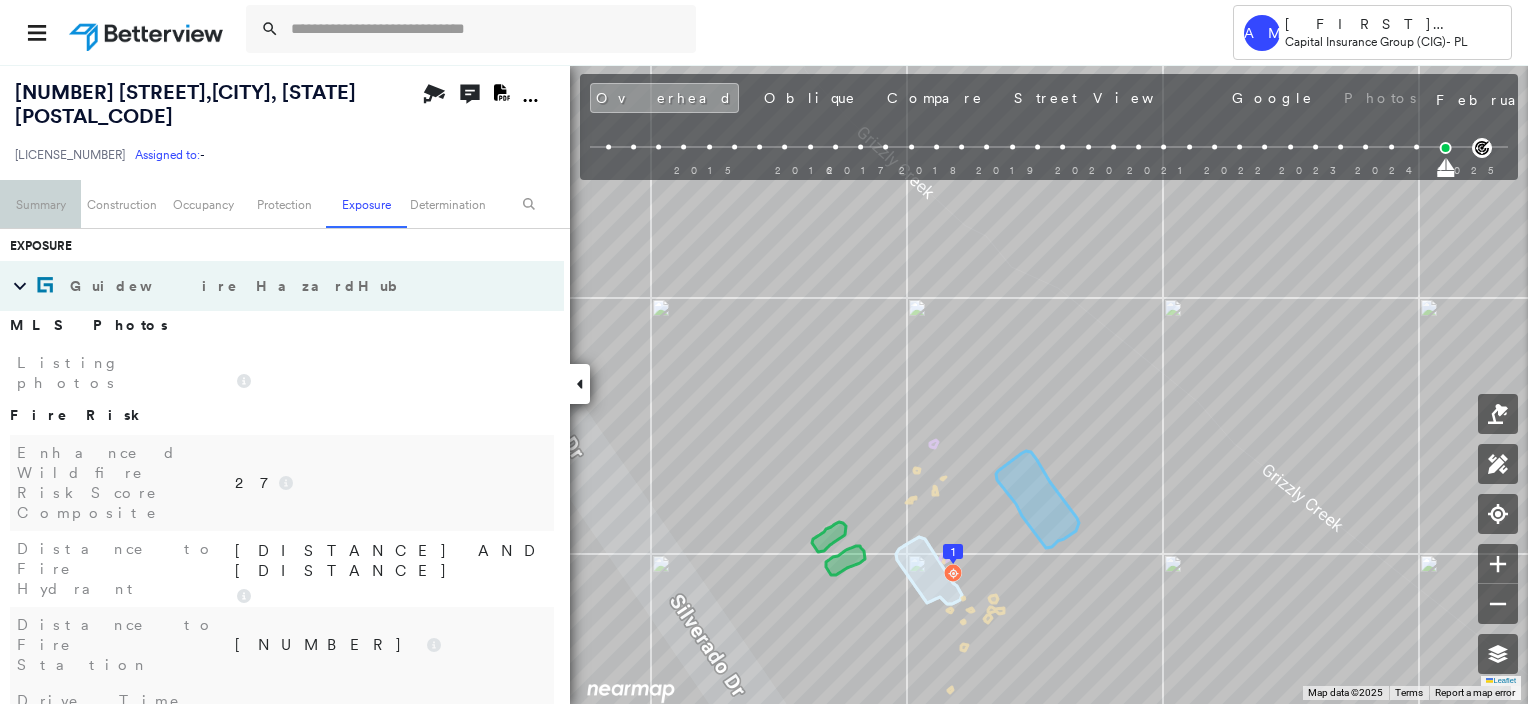 click on "Summary" at bounding box center (40, 204) 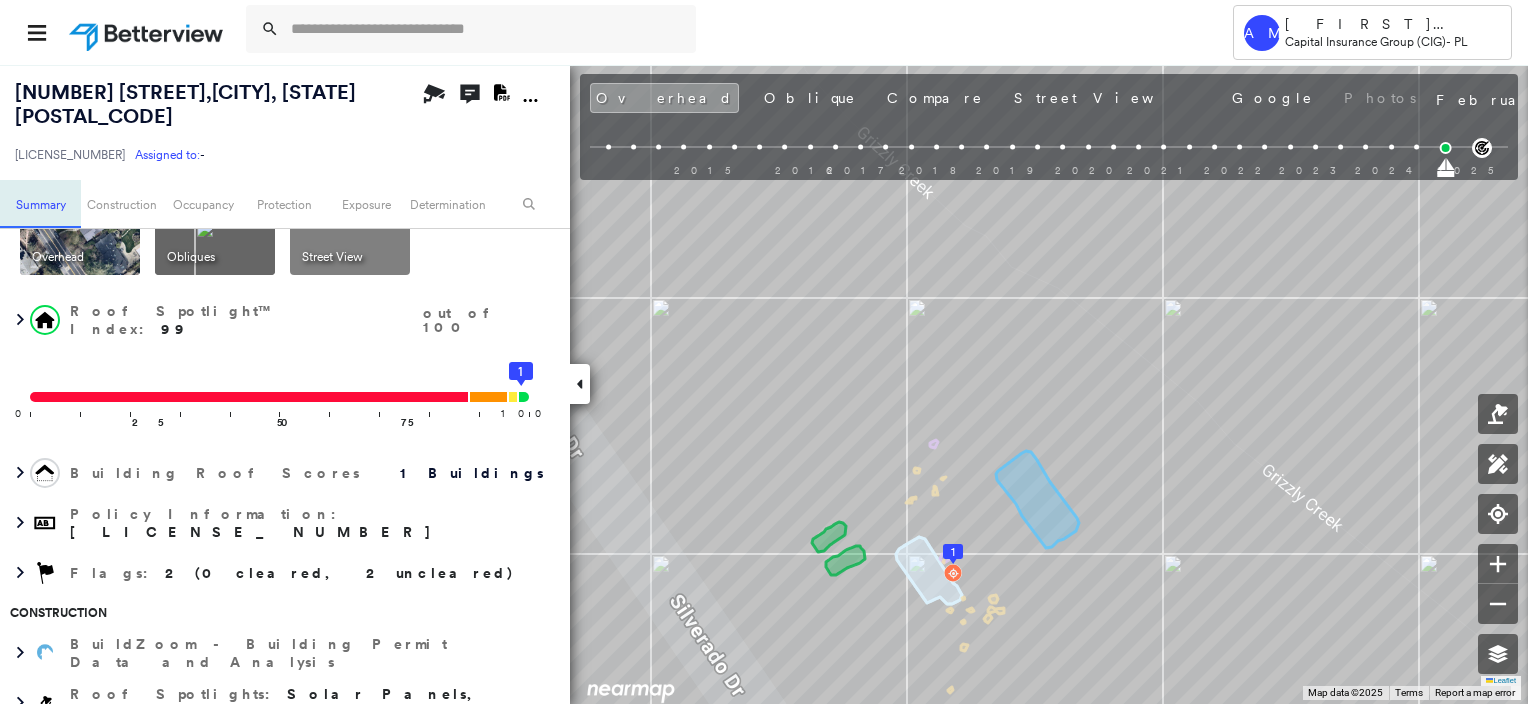 scroll, scrollTop: 11, scrollLeft: 0, axis: vertical 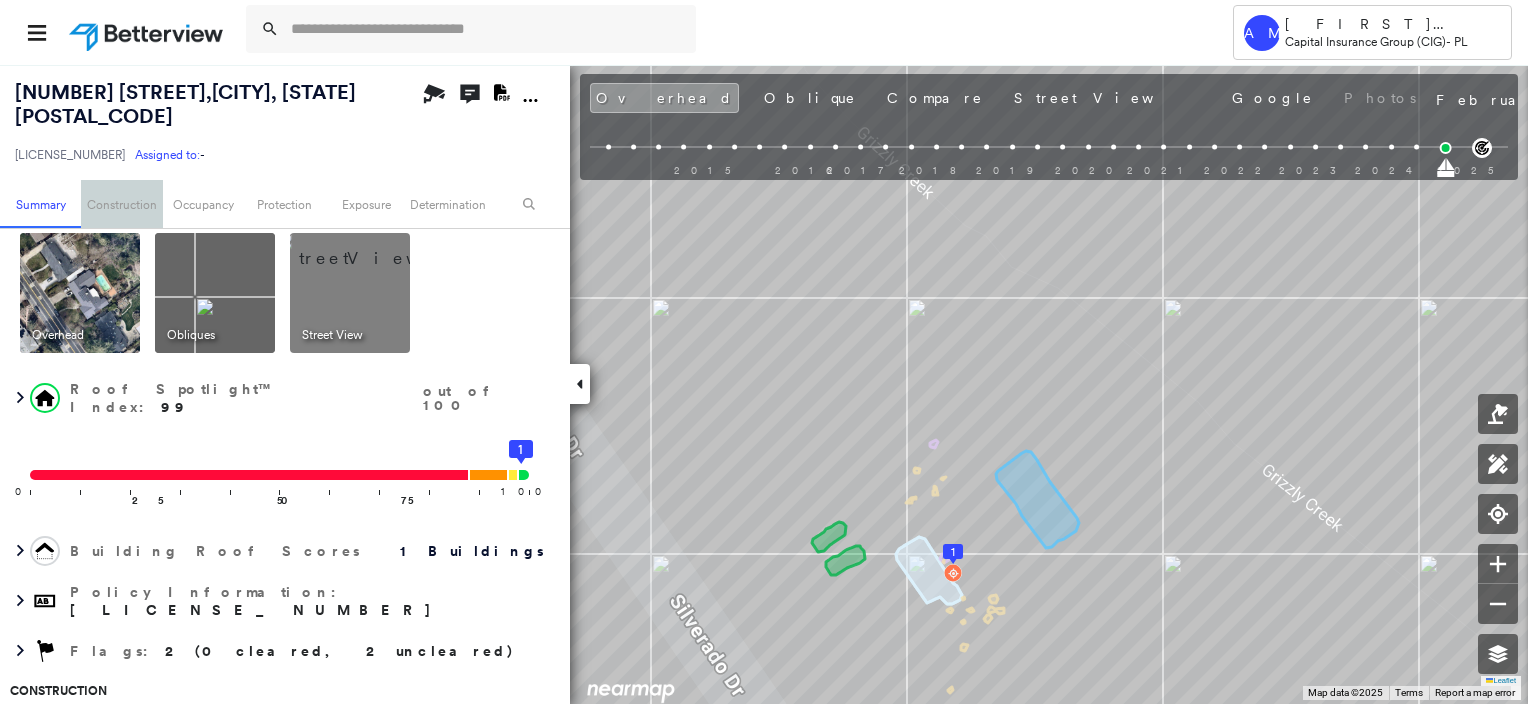 click on "Construction" at bounding box center [121, 204] 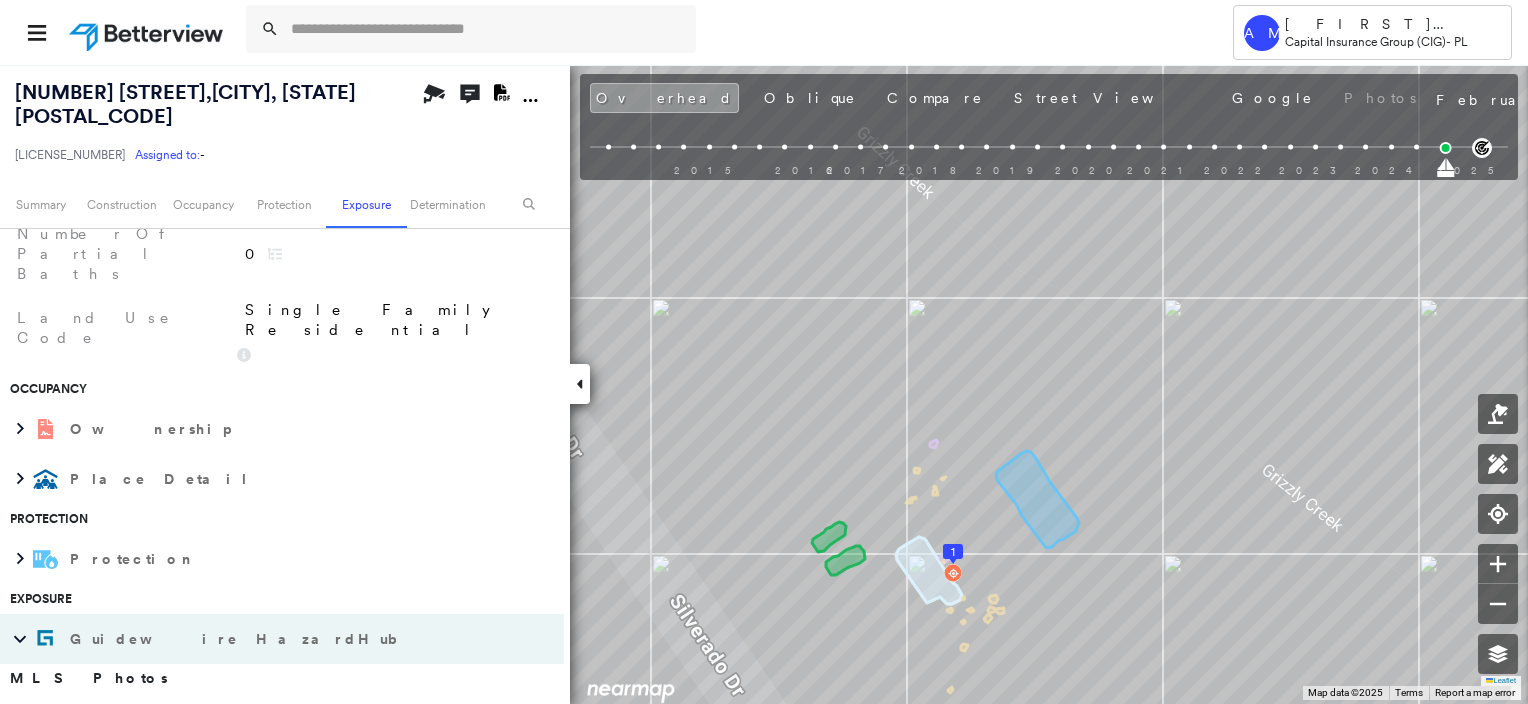 scroll, scrollTop: 1063, scrollLeft: 0, axis: vertical 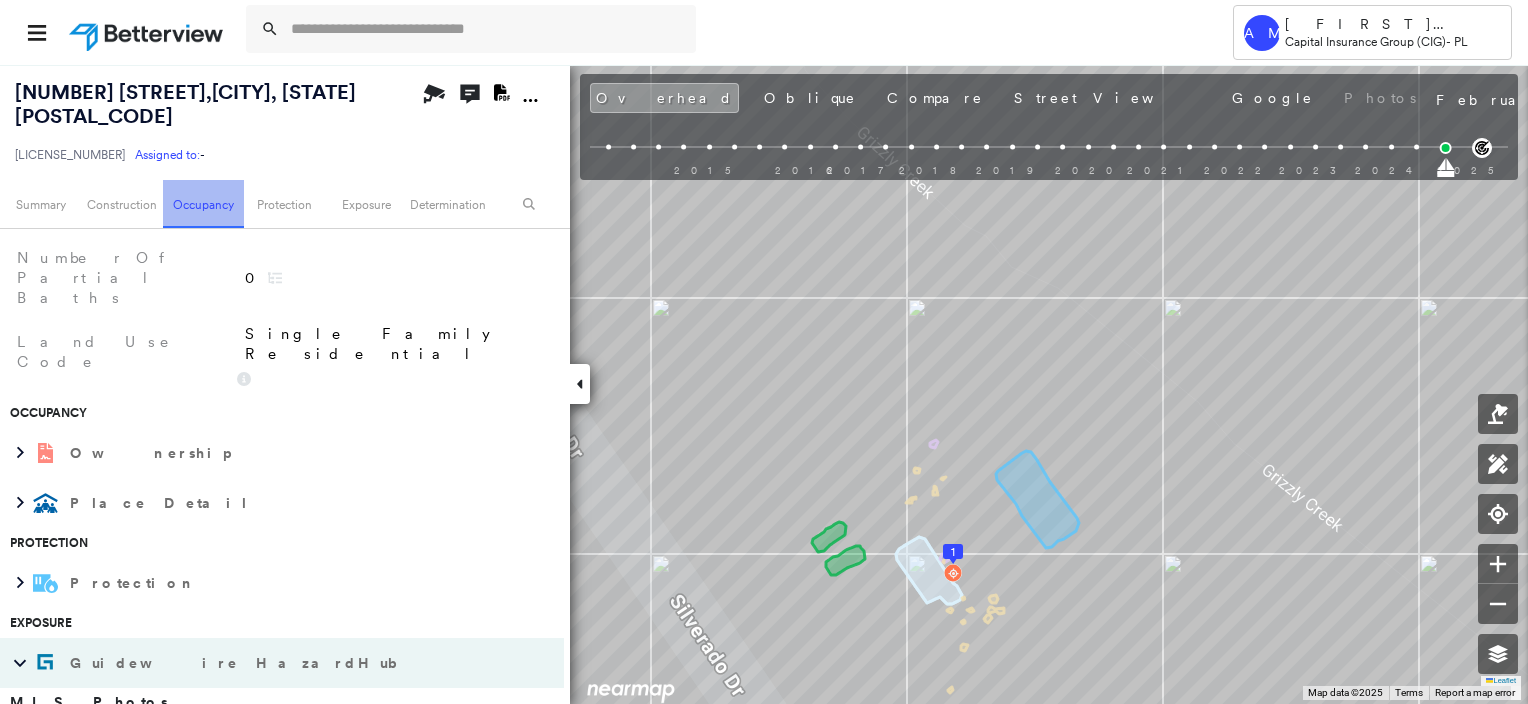 click on "Occupancy" at bounding box center [203, 204] 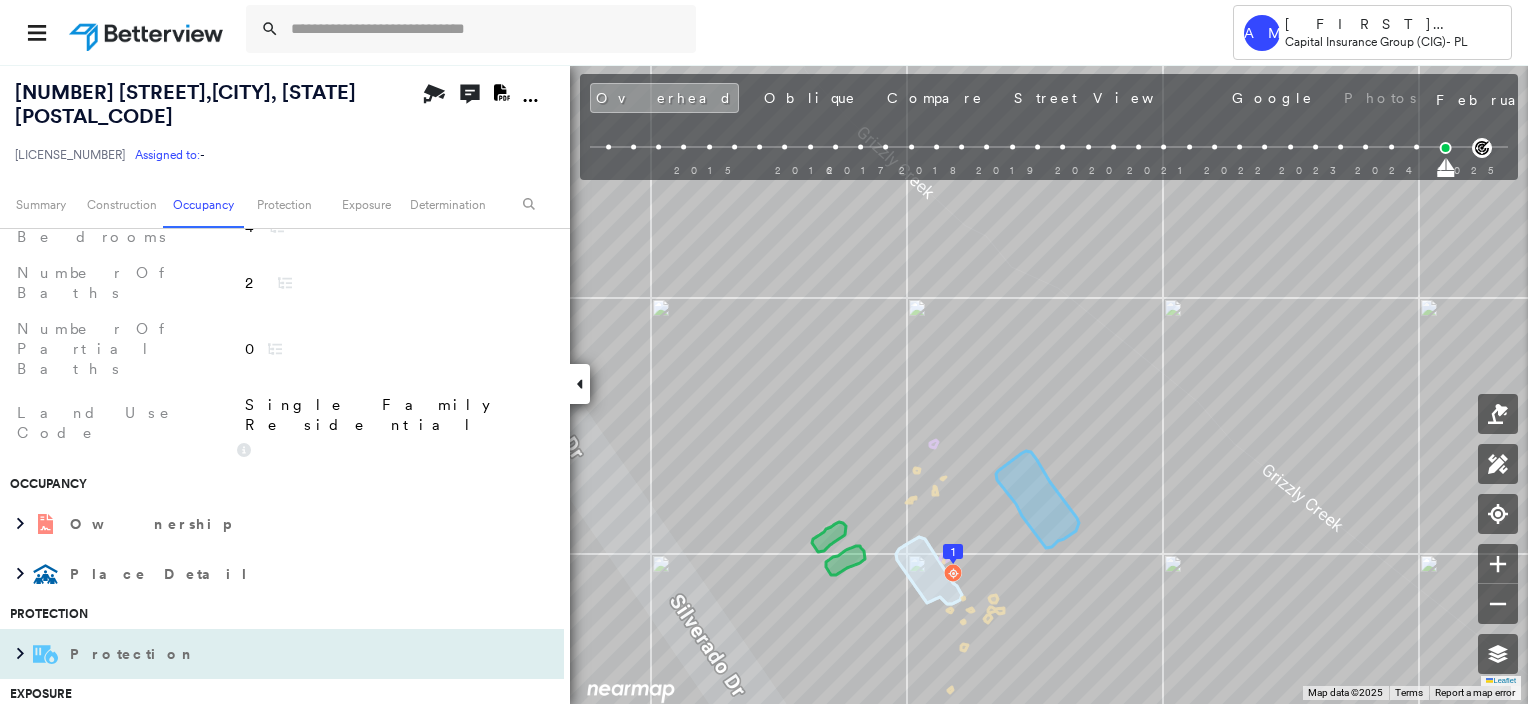scroll, scrollTop: 963, scrollLeft: 0, axis: vertical 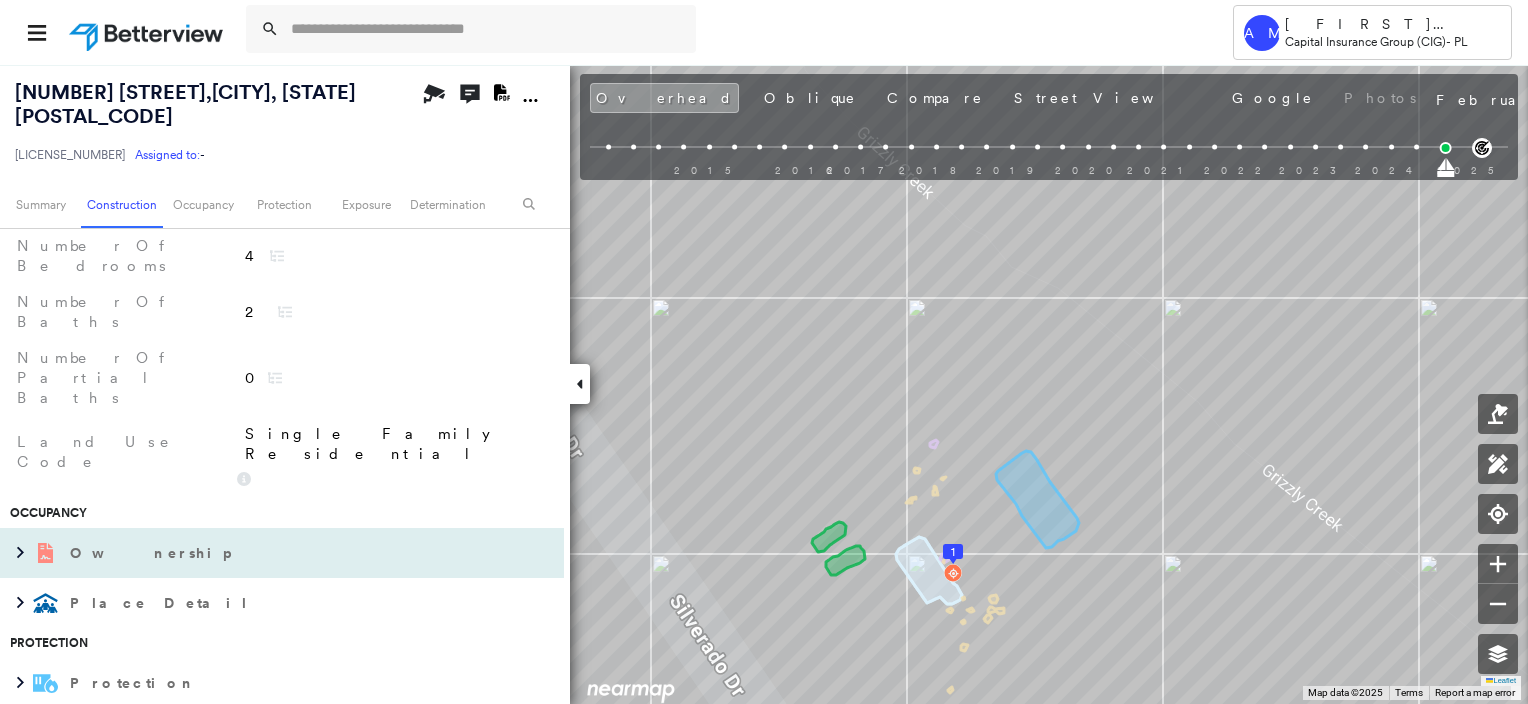 click on "Ownership" at bounding box center (262, 553) 